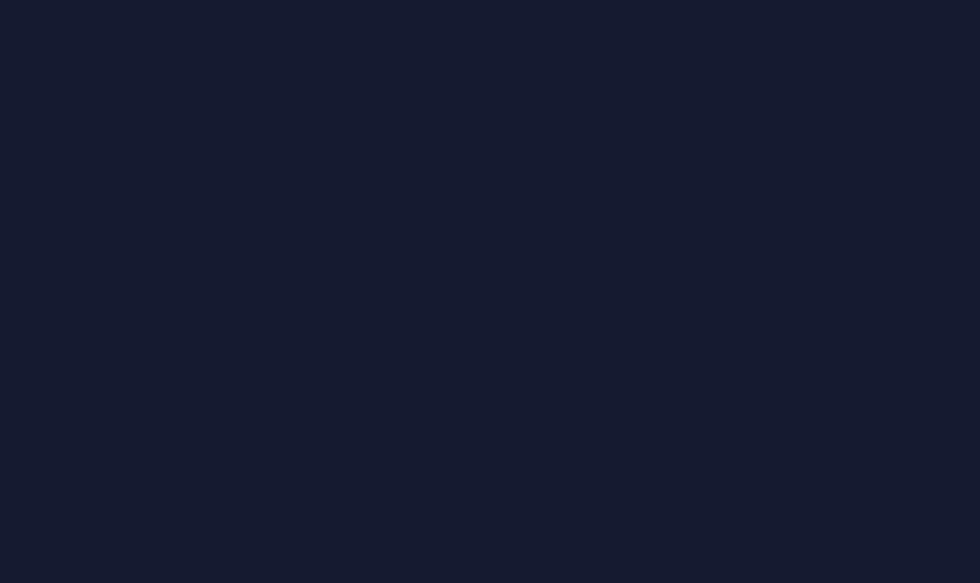 scroll, scrollTop: 0, scrollLeft: 0, axis: both 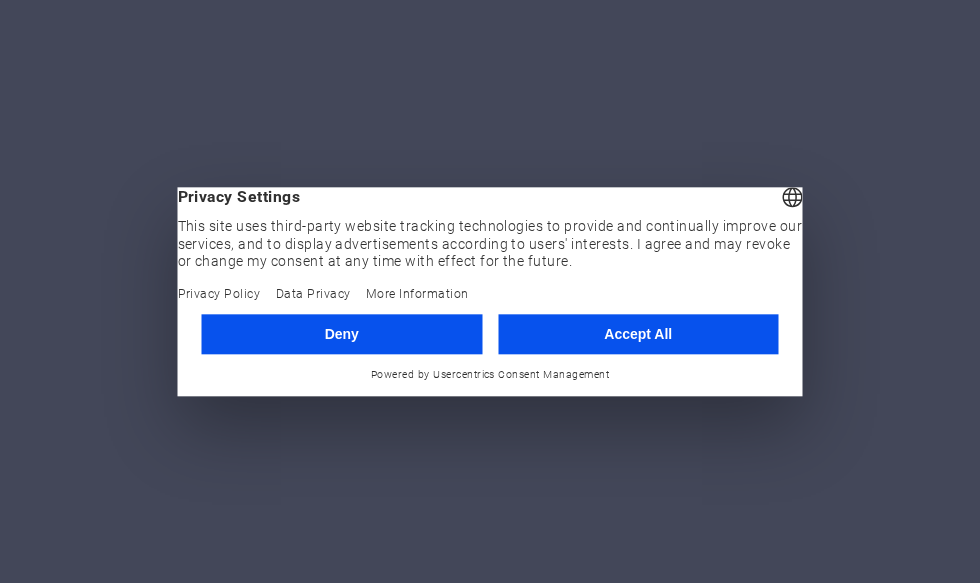 click on "Accept All" at bounding box center (638, 334) 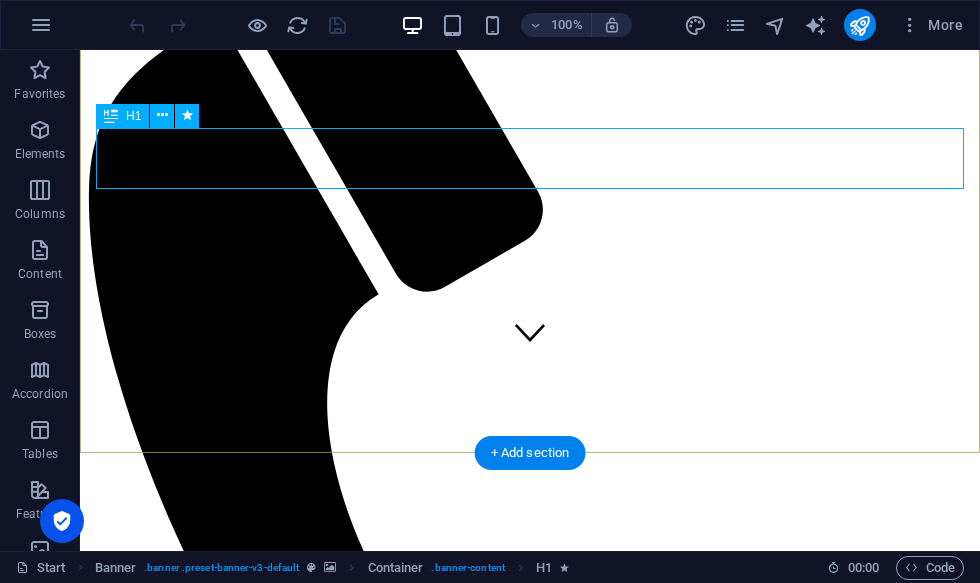 scroll, scrollTop: 272, scrollLeft: 0, axis: vertical 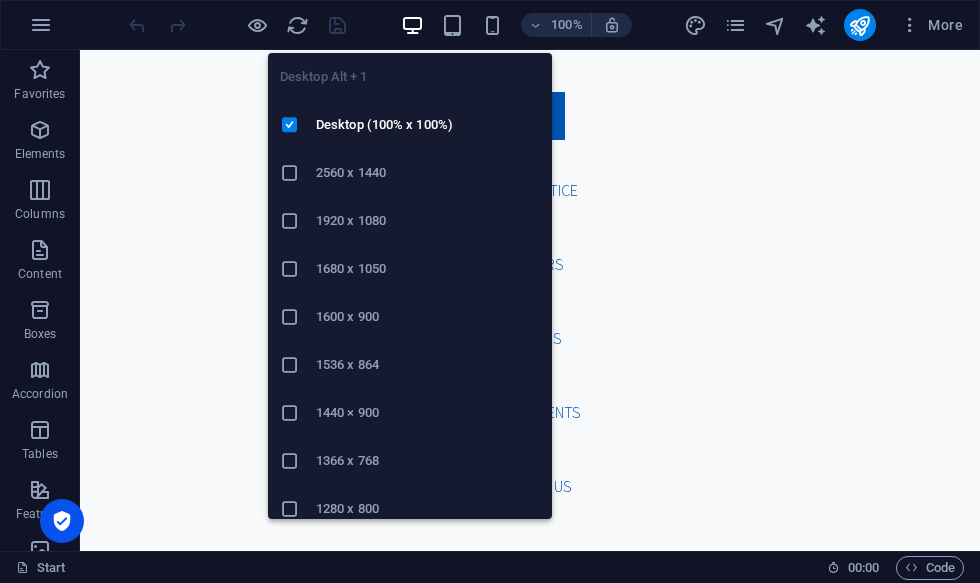 click at bounding box center [412, 25] 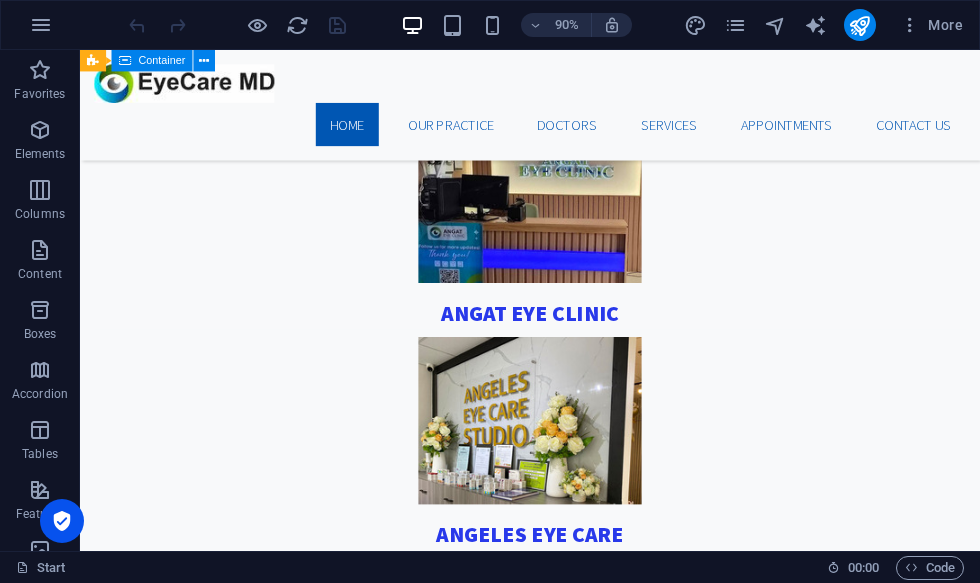 scroll, scrollTop: 1101, scrollLeft: 0, axis: vertical 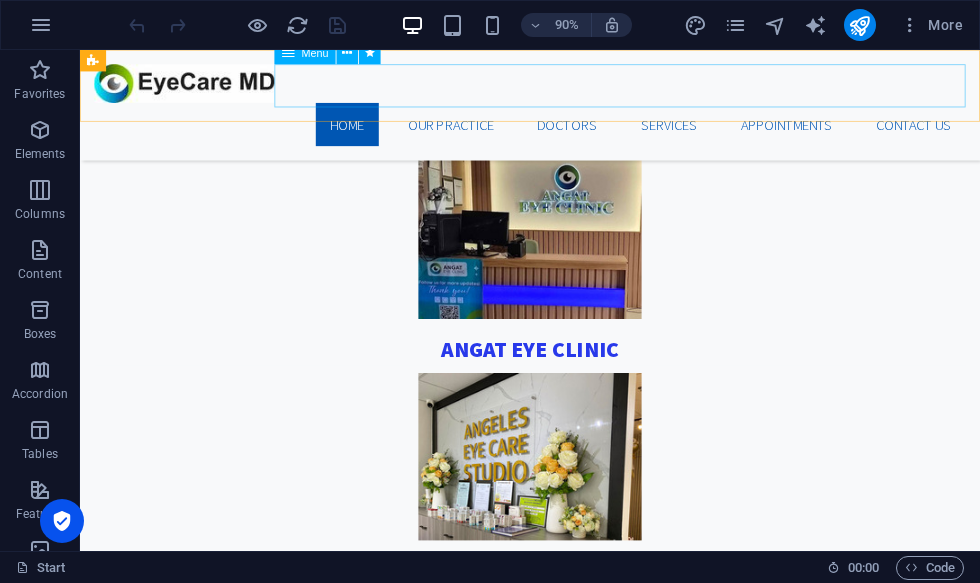 click on "Home Our Practice Doctors Services Appointments Contact us" at bounding box center [580, 133] 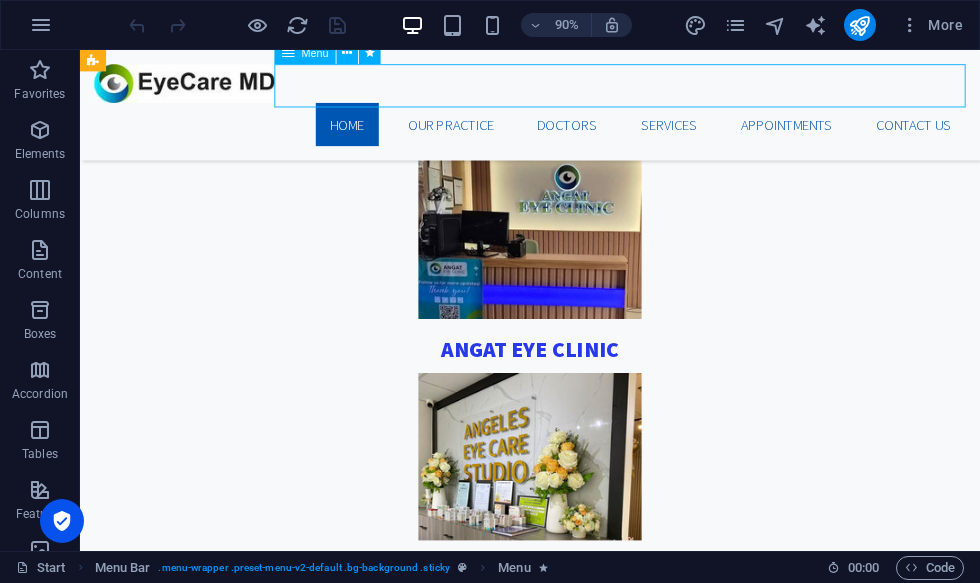click on "Home Our Practice Doctors Services Appointments Contact us" at bounding box center [580, 133] 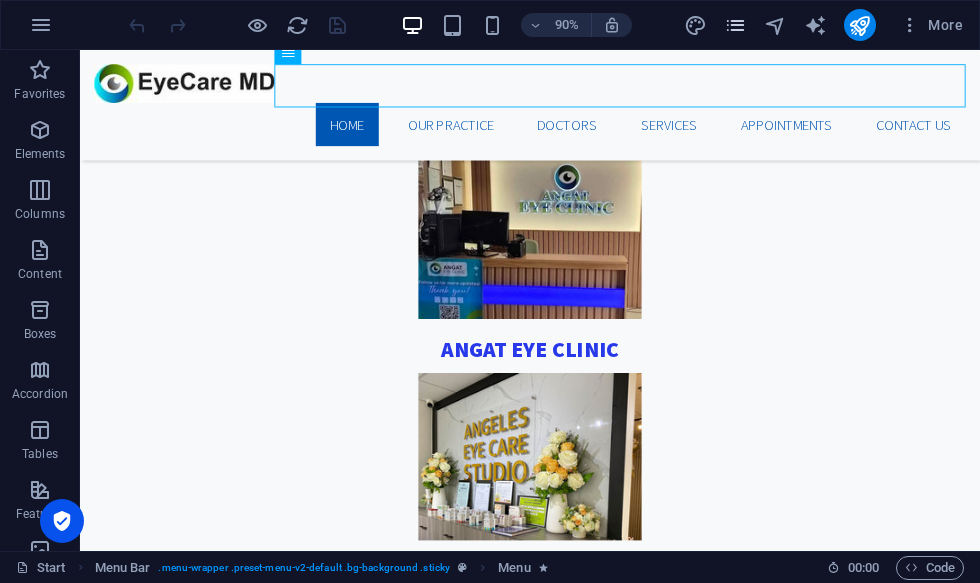 click at bounding box center (735, 25) 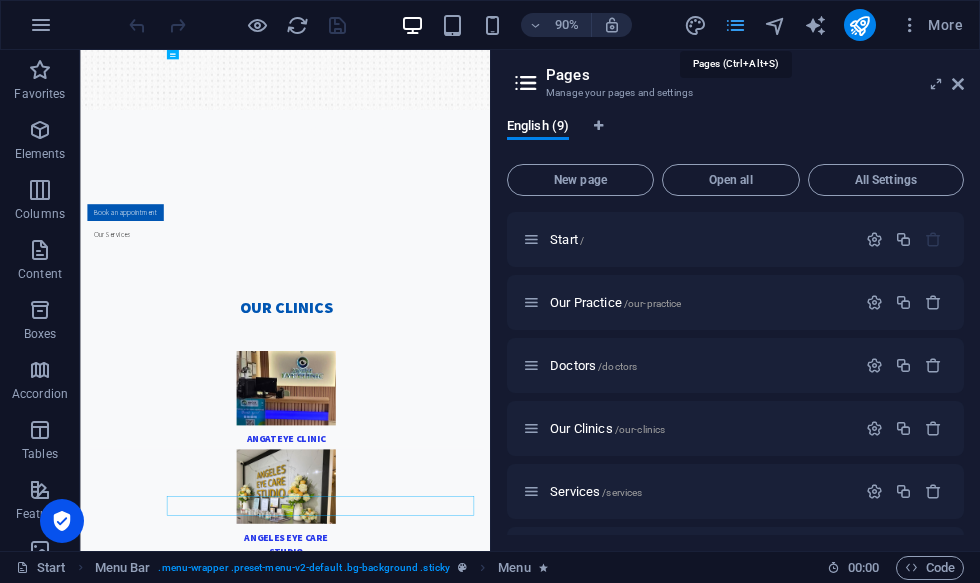 scroll, scrollTop: 0, scrollLeft: 0, axis: both 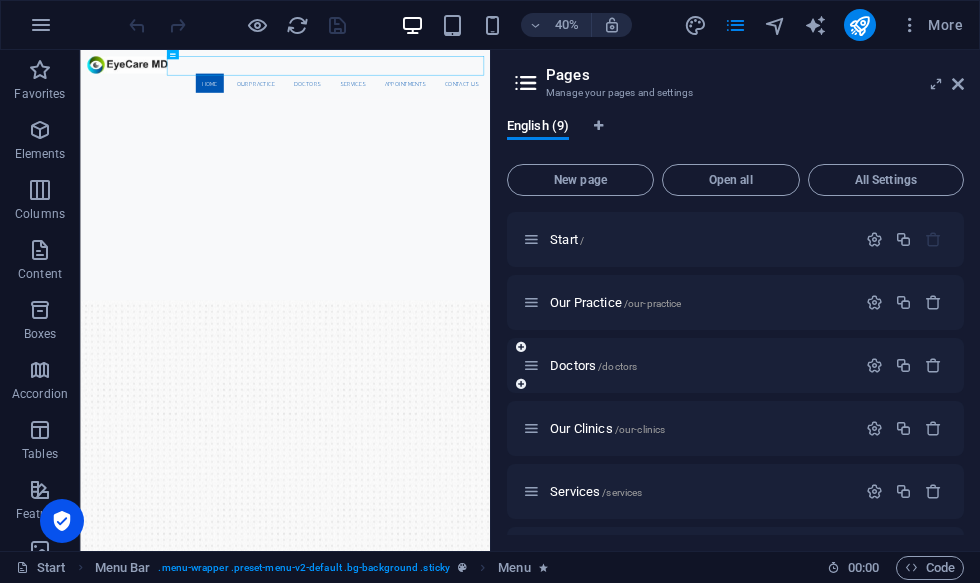 click on "Doctors /doctors" at bounding box center [735, 365] 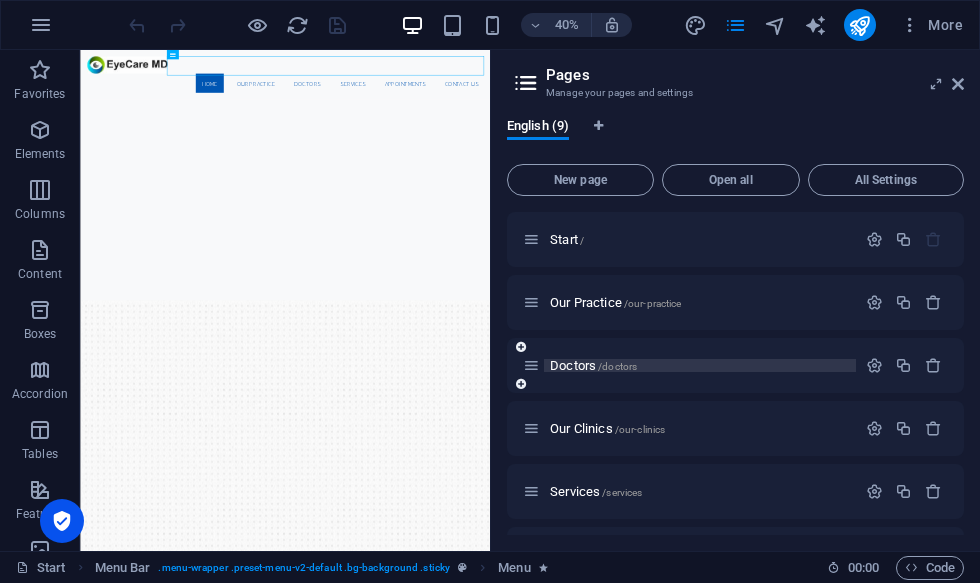 click on "Doctors /doctors" at bounding box center [593, 365] 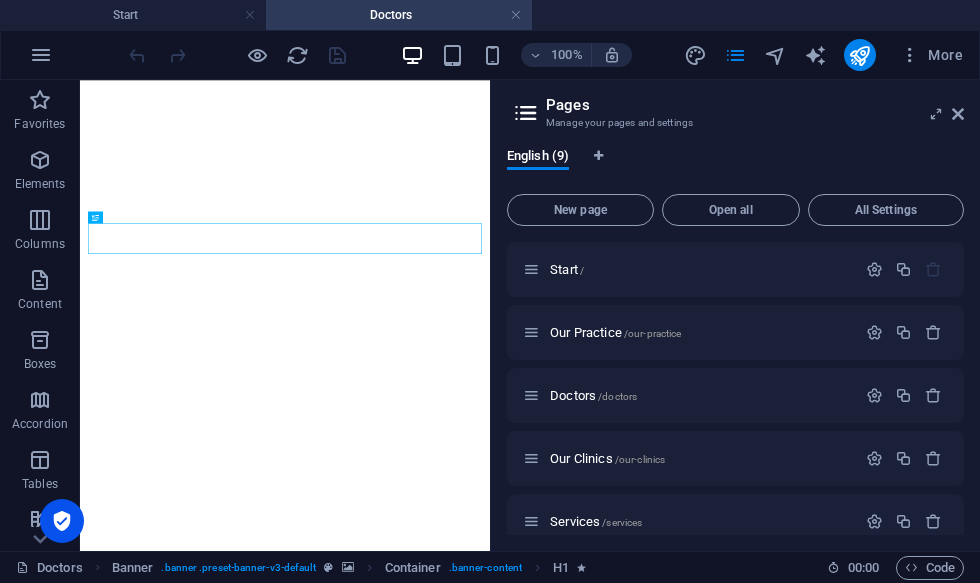 click on "Pages Manage your pages and settings English (9) New page Open all All Settings Start / Our Practice /our-practice Doctors /doctors Our Clinics /our-clinics Services /services Appointments /appointments About Us /about-us Legal Notice /legal-notice Privacy /privacy" at bounding box center [735, 315] 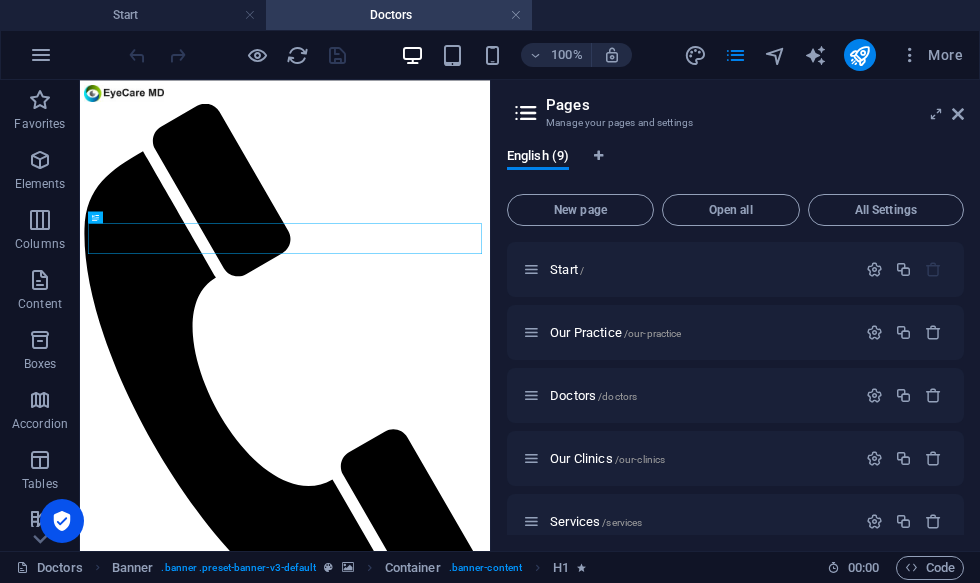 scroll, scrollTop: 0, scrollLeft: 0, axis: both 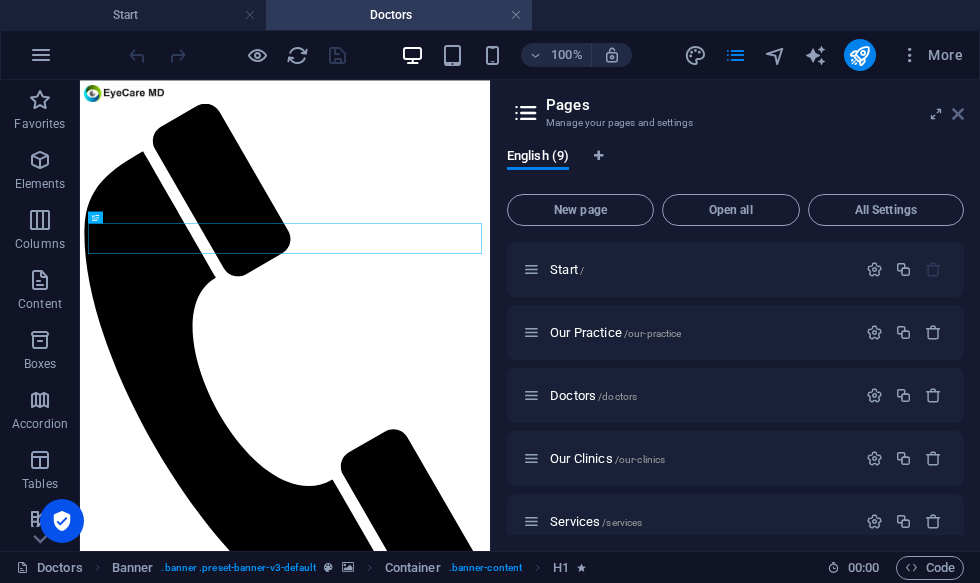 click at bounding box center [958, 114] 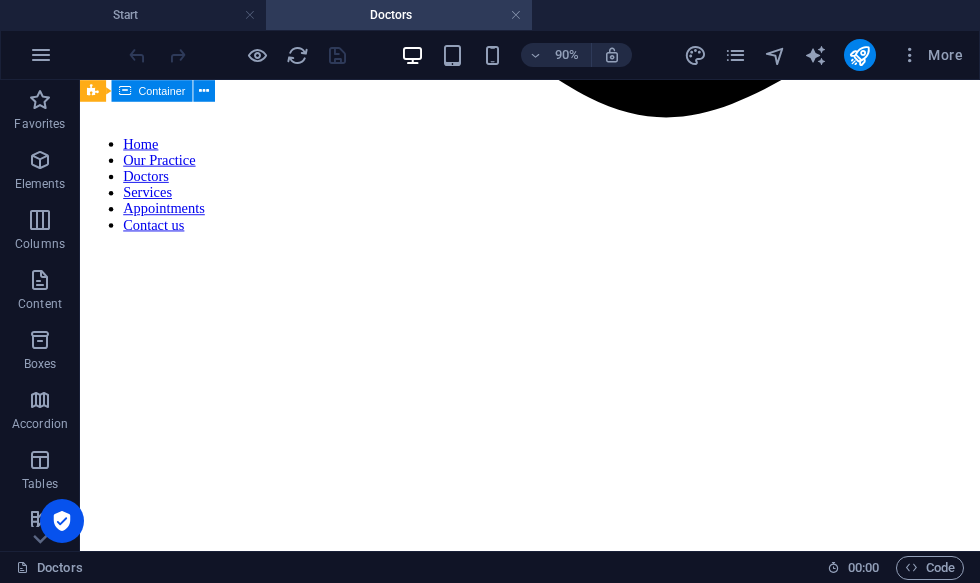 scroll, scrollTop: 1300, scrollLeft: 0, axis: vertical 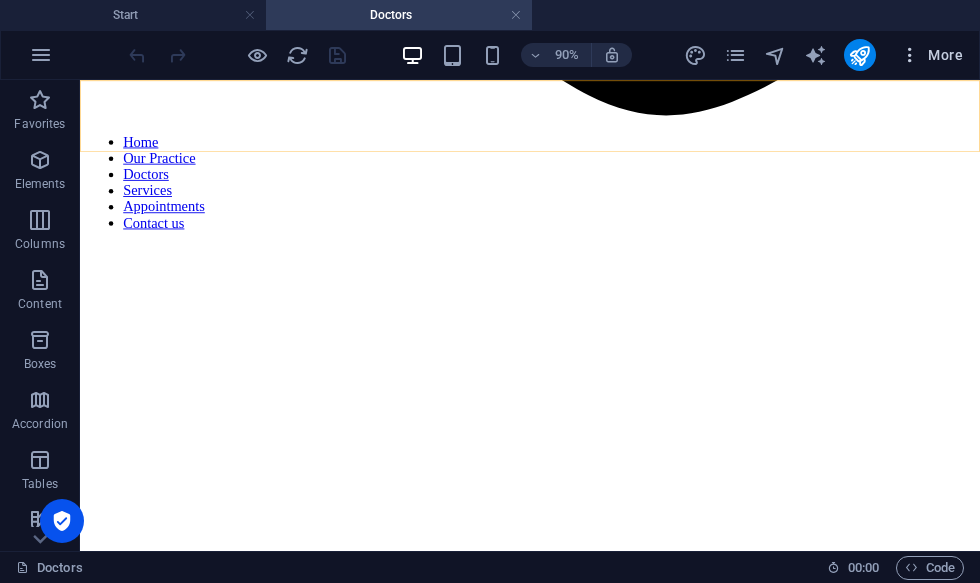 click on "More" at bounding box center (931, 55) 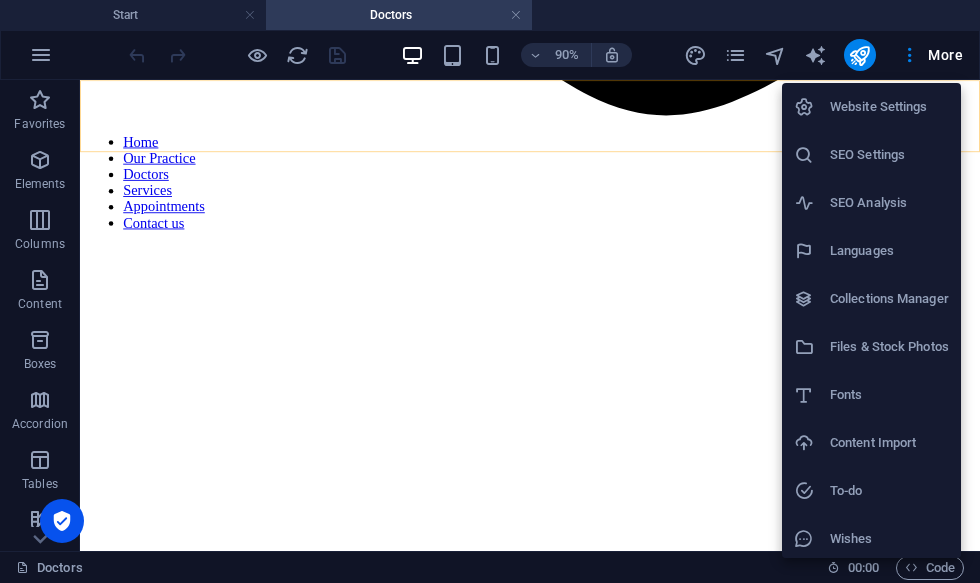 click on "Website Settings" at bounding box center [889, 107] 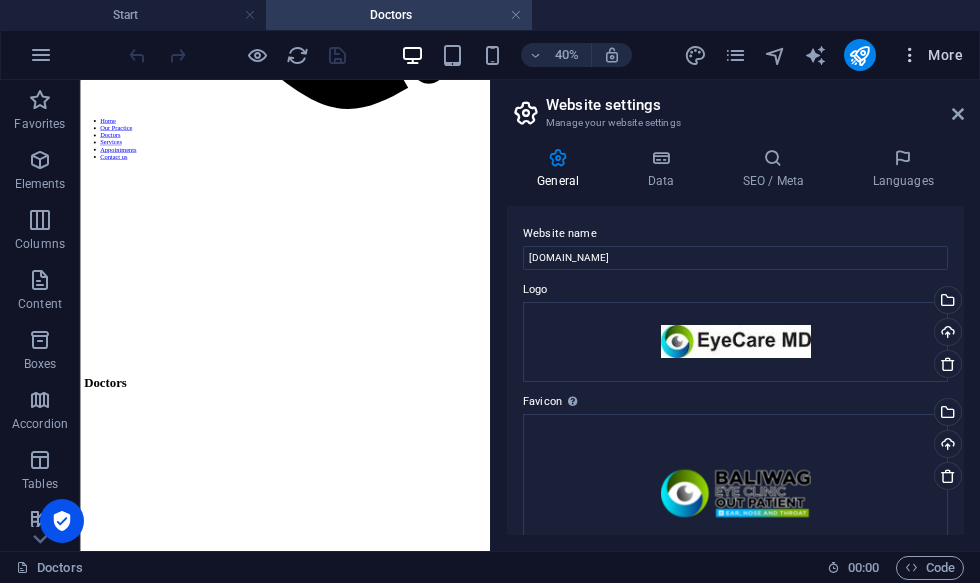 click on "More" at bounding box center [931, 55] 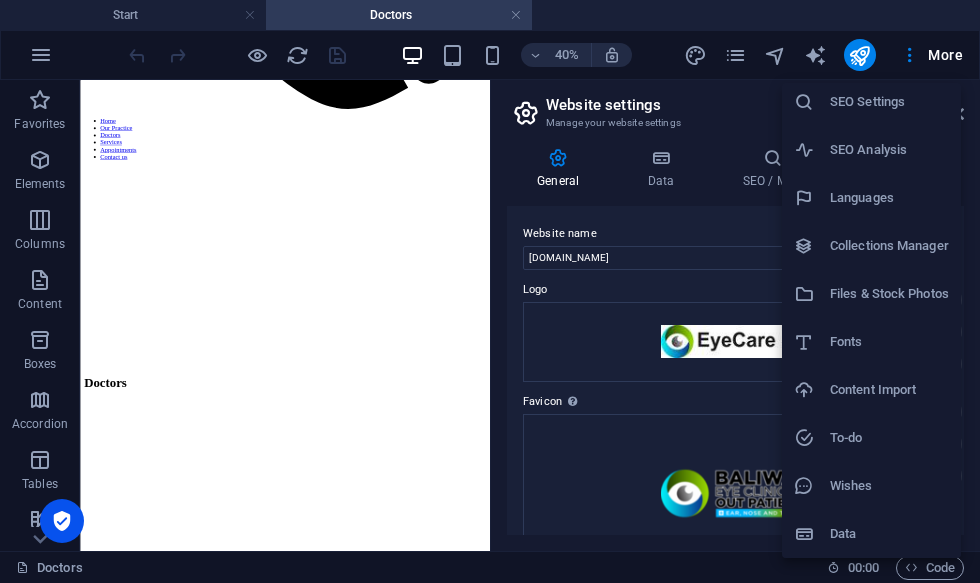 scroll, scrollTop: 53, scrollLeft: 0, axis: vertical 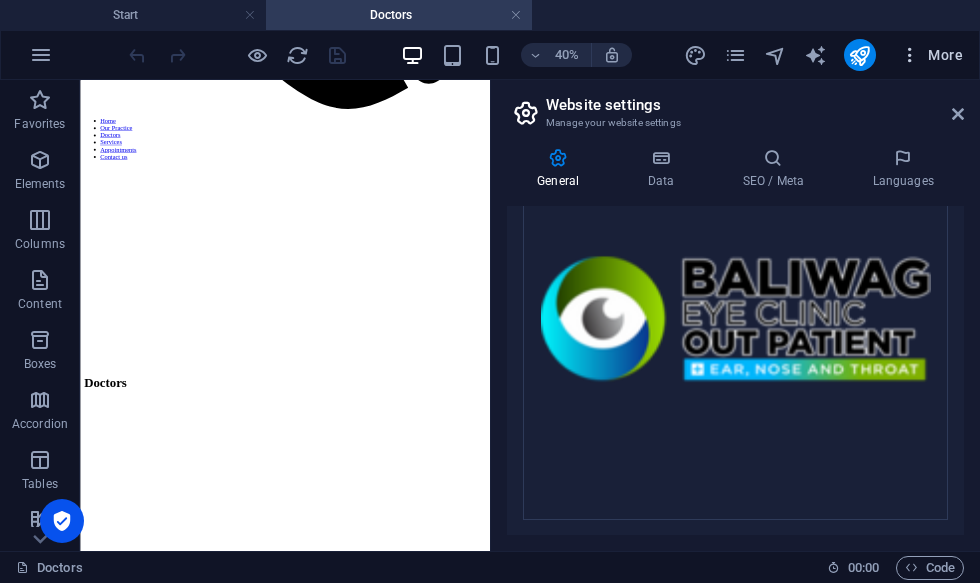 click at bounding box center (910, 55) 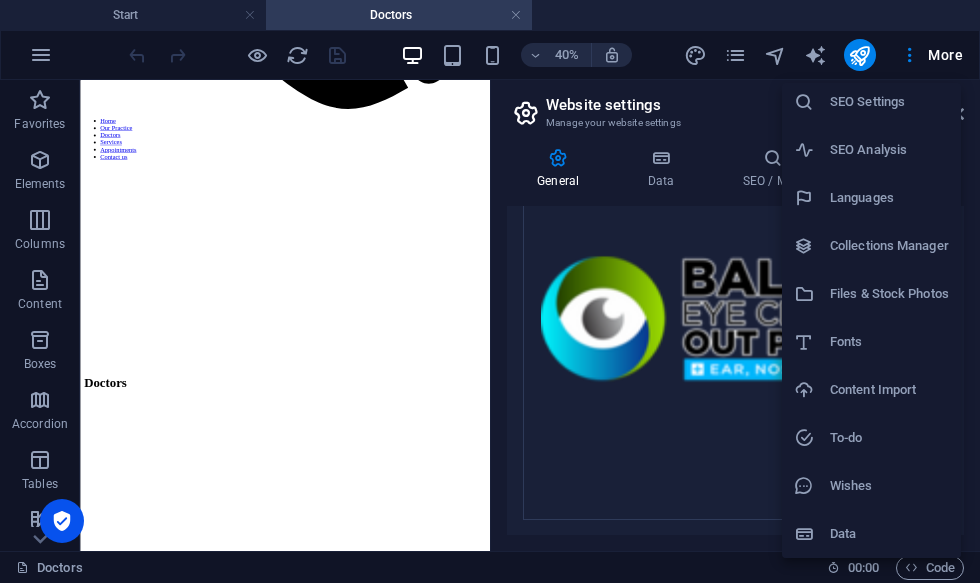 scroll, scrollTop: 53, scrollLeft: 0, axis: vertical 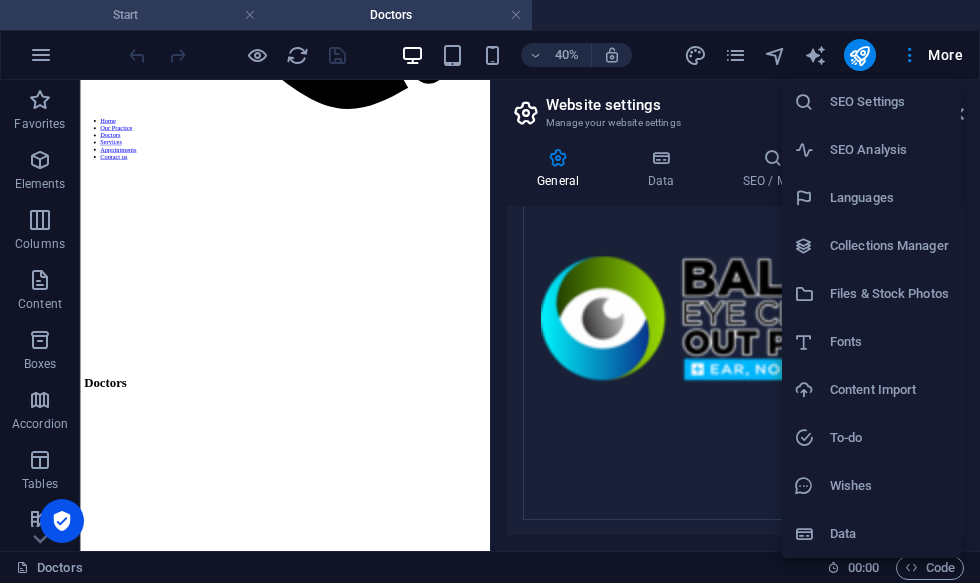 click at bounding box center (490, 291) 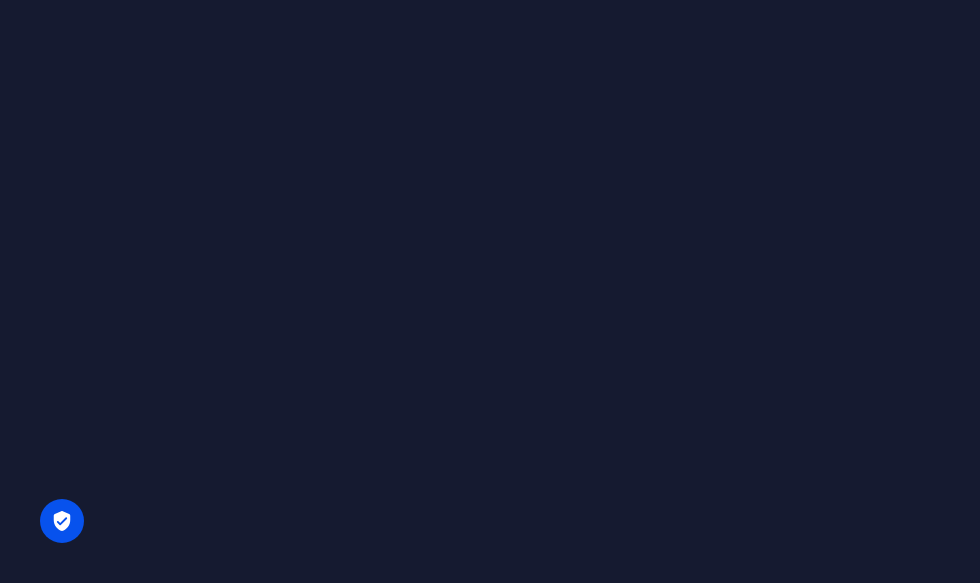 scroll, scrollTop: 0, scrollLeft: 0, axis: both 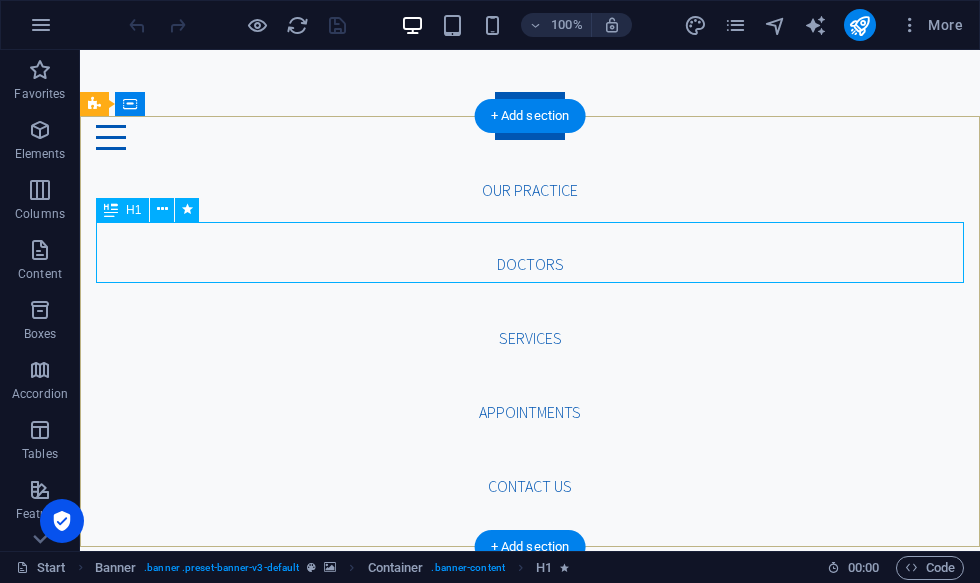 click at bounding box center (111, 210) 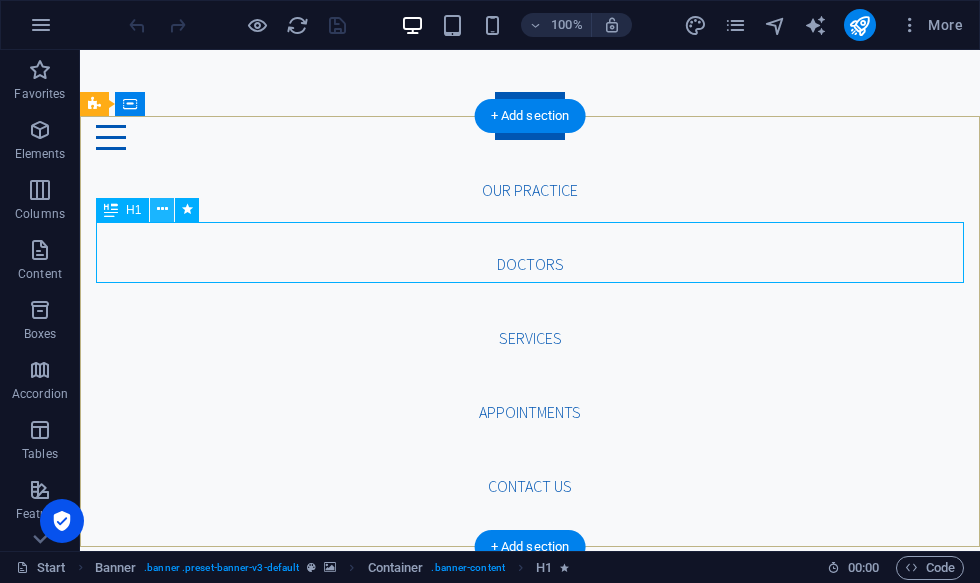 click at bounding box center (162, 209) 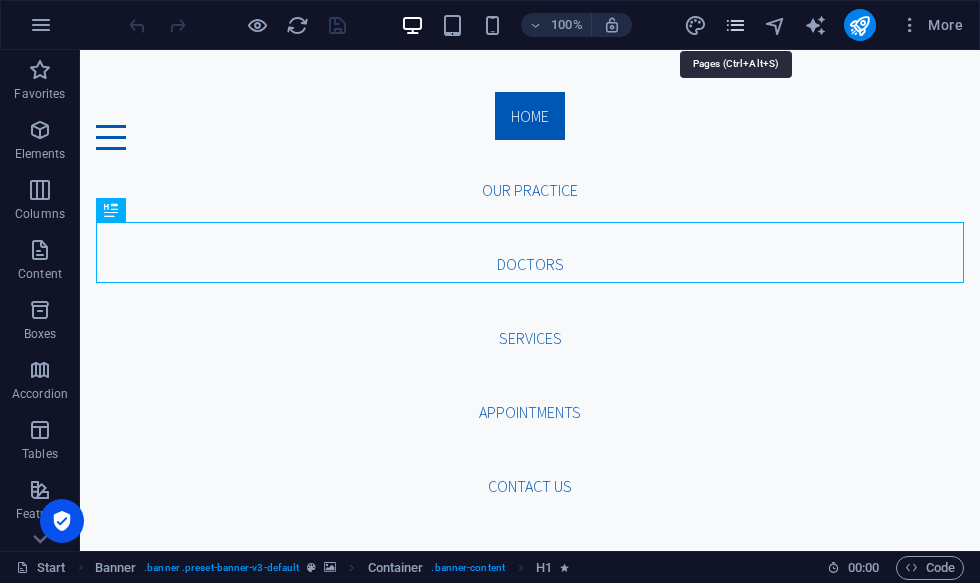 click at bounding box center (735, 25) 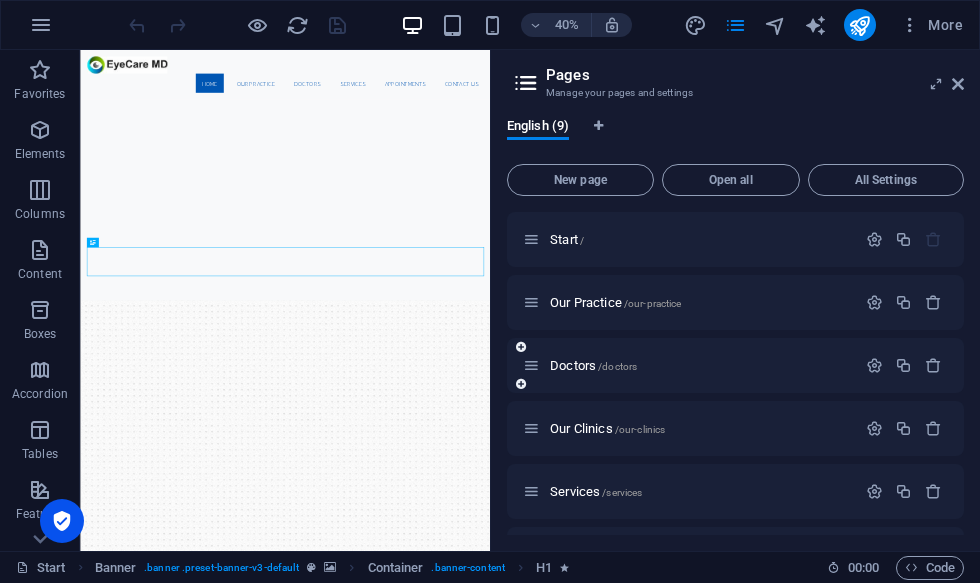 click on "Doctors /doctors" at bounding box center [593, 365] 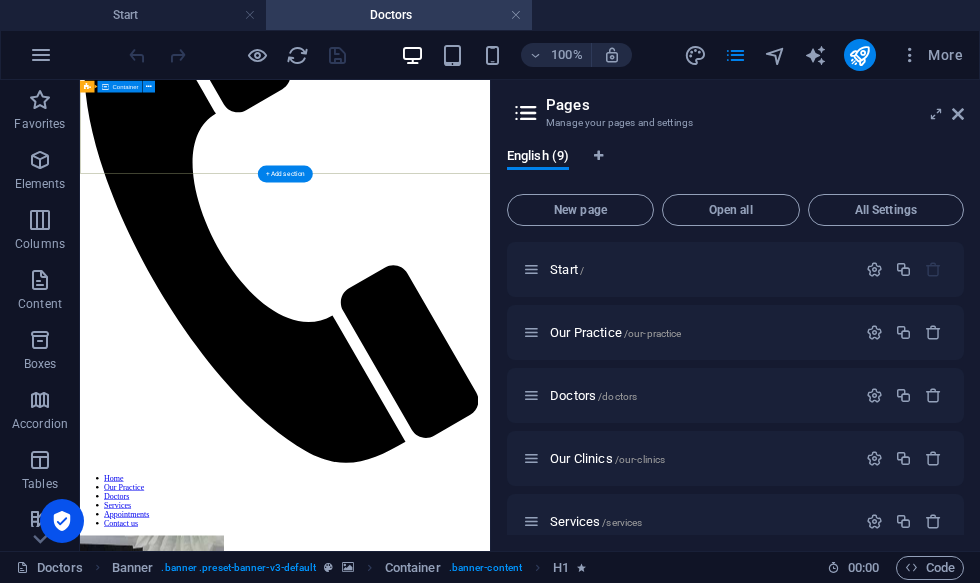 scroll, scrollTop: 289, scrollLeft: 0, axis: vertical 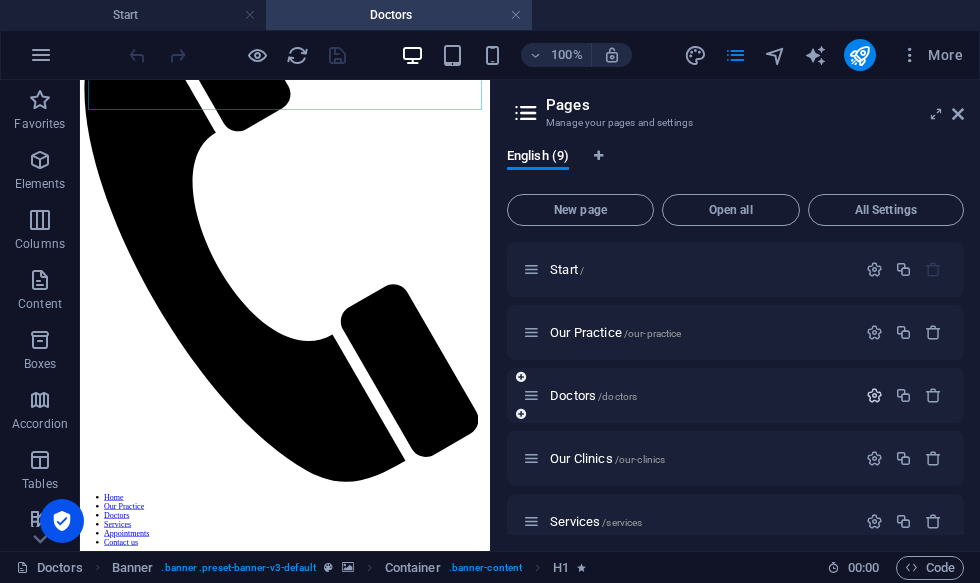 click at bounding box center [874, 395] 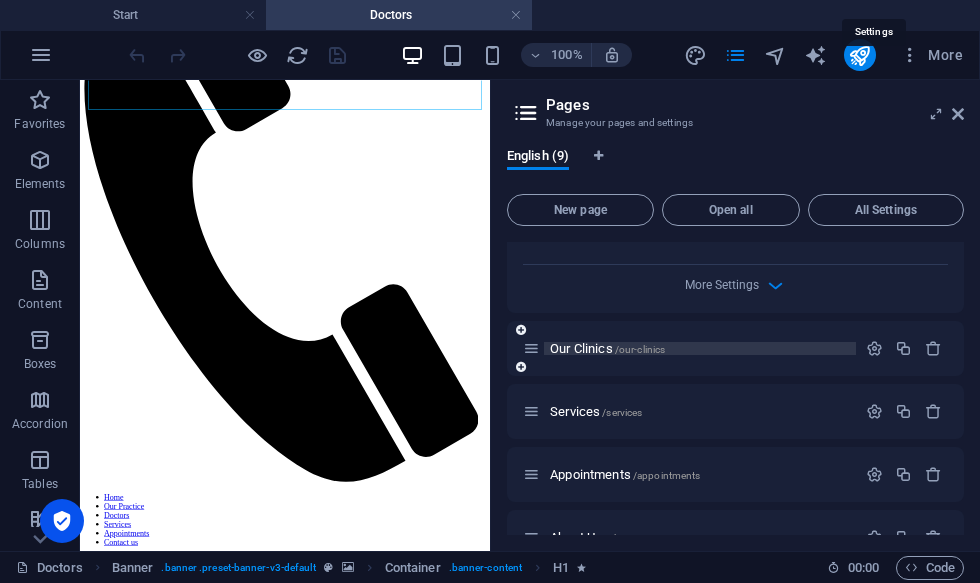 scroll, scrollTop: 856, scrollLeft: 0, axis: vertical 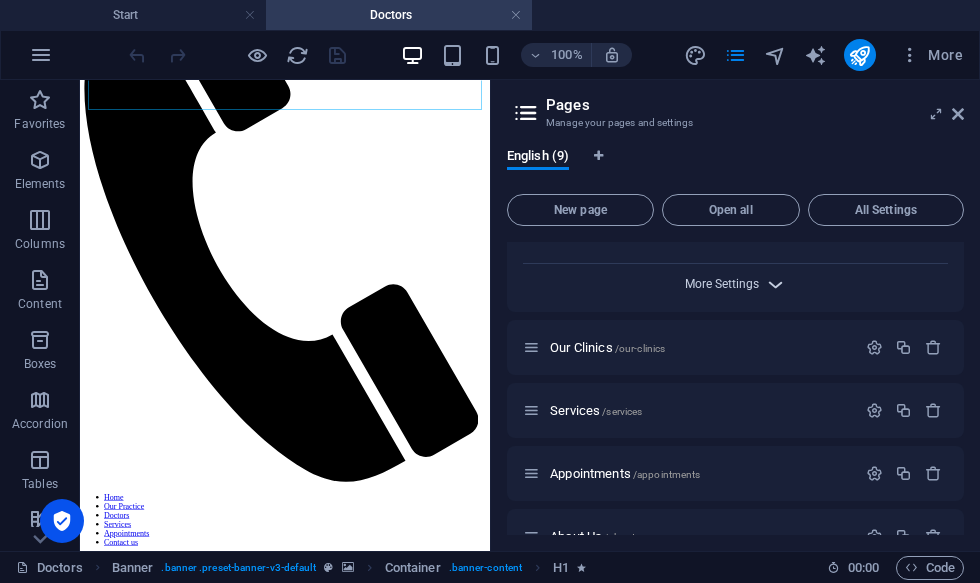 click on "More Settings" at bounding box center [722, 284] 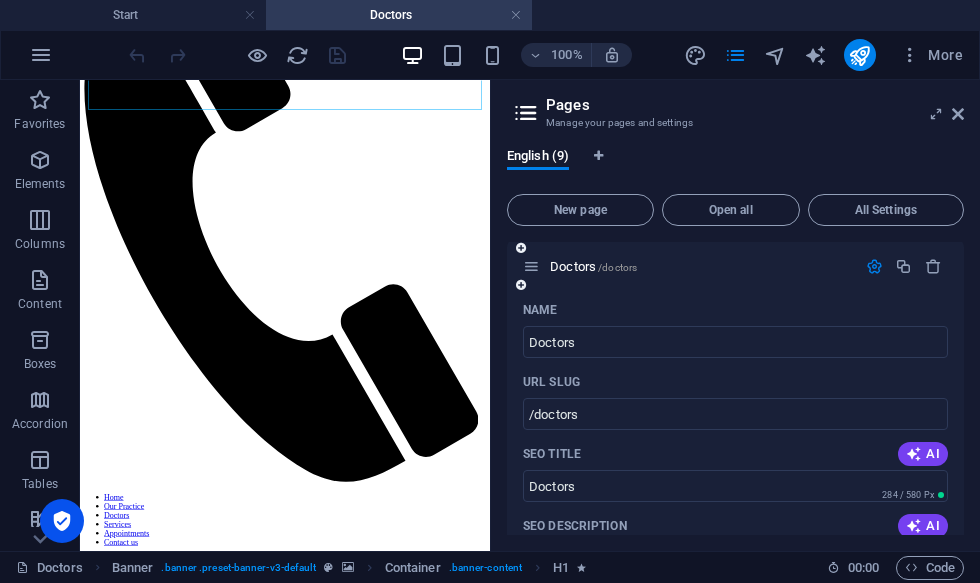 scroll, scrollTop: 56, scrollLeft: 0, axis: vertical 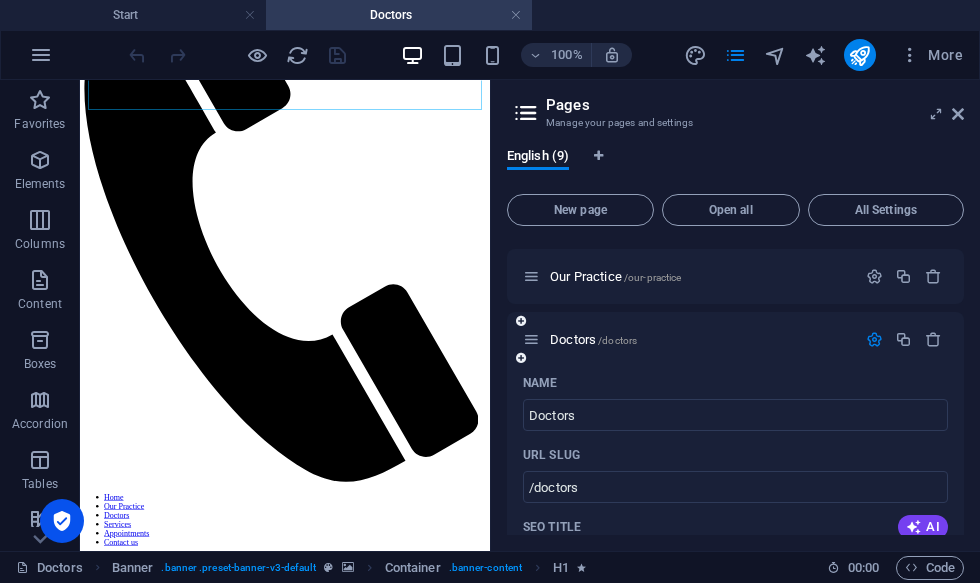 click at bounding box center (874, 339) 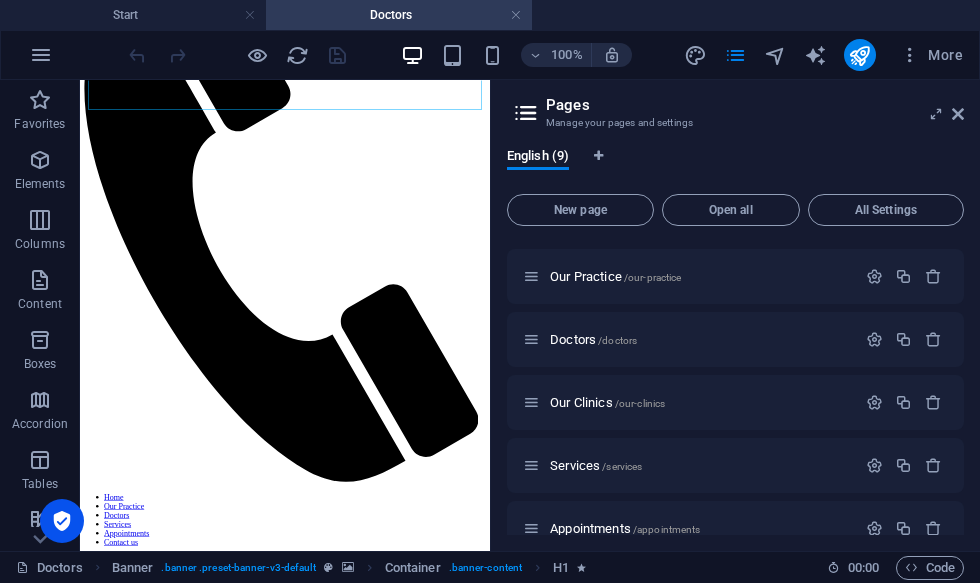 click at bounding box center [526, 113] 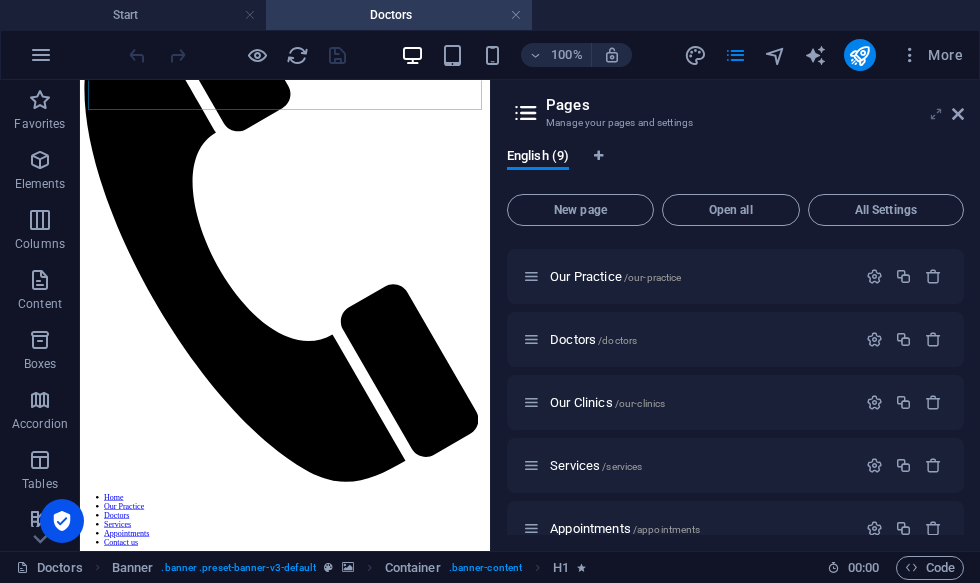click at bounding box center [936, 114] 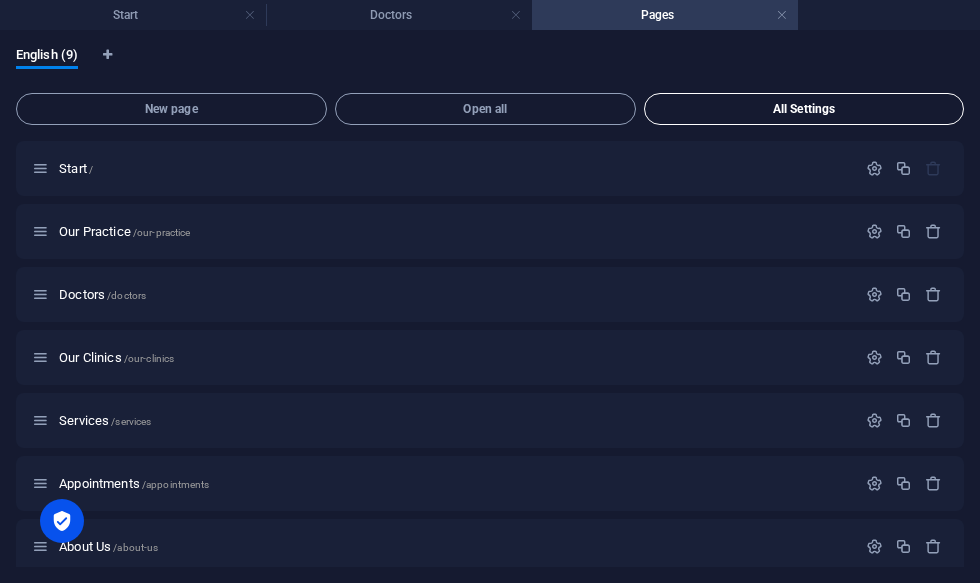 click on "All Settings" at bounding box center (804, 109) 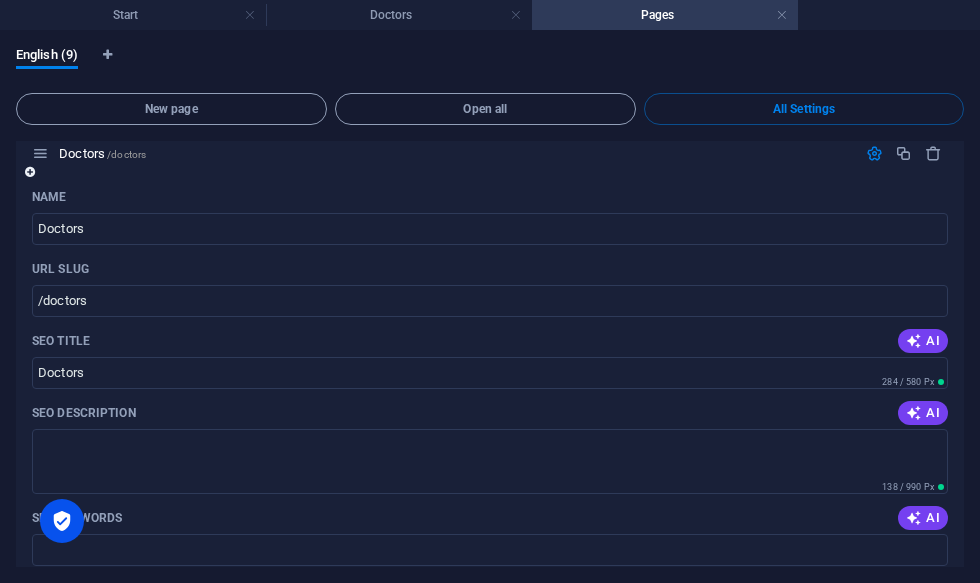 scroll, scrollTop: 1599, scrollLeft: 0, axis: vertical 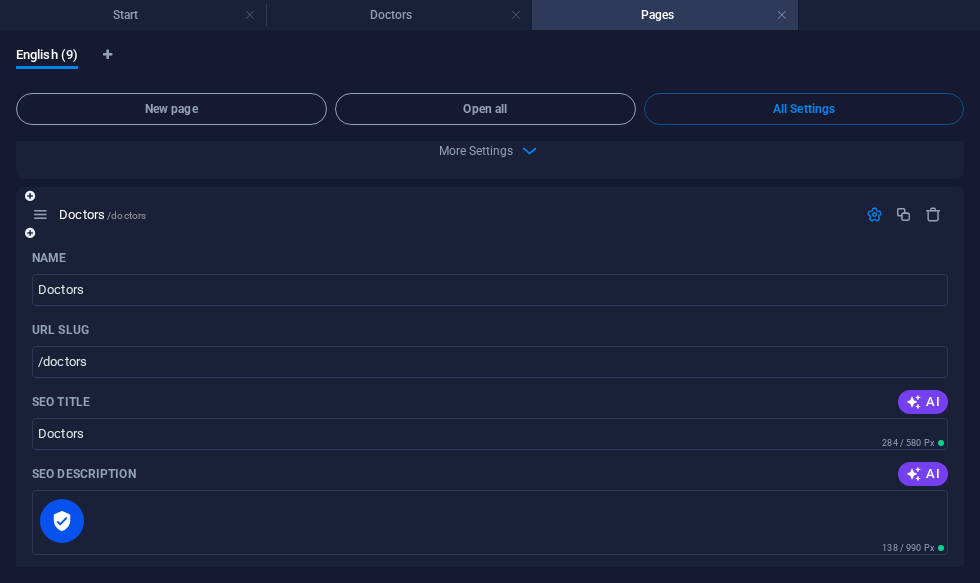 click at bounding box center [874, 214] 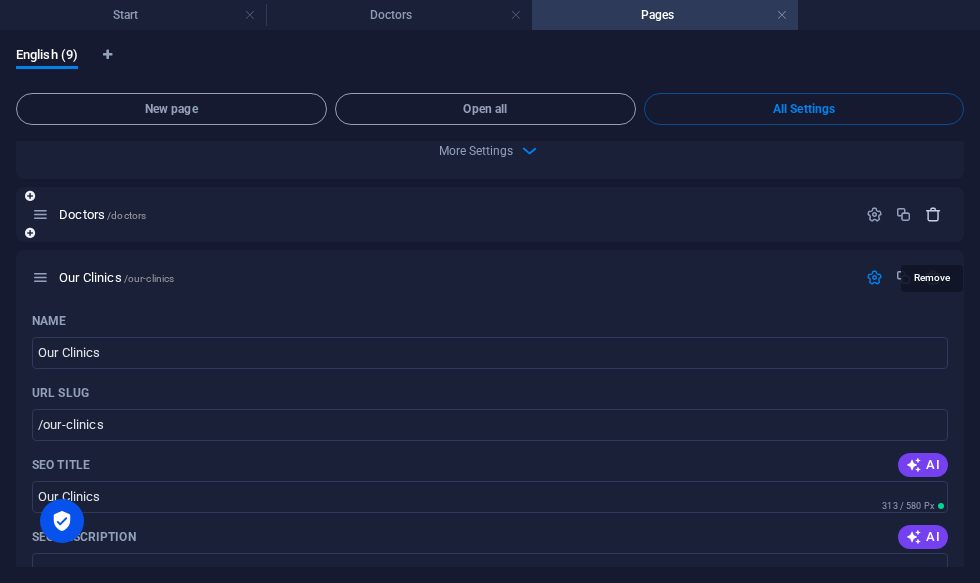 click at bounding box center [933, 214] 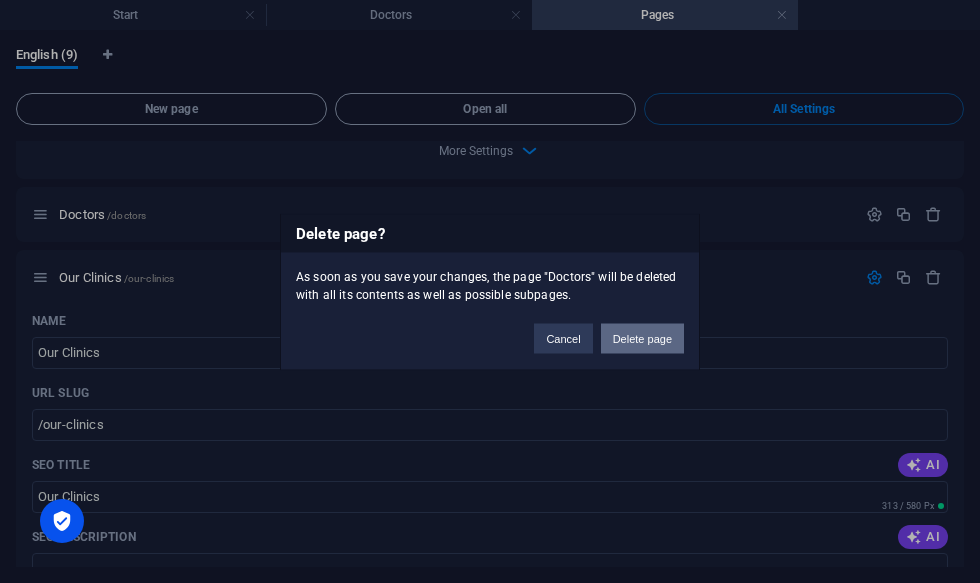 click on "Delete page" at bounding box center [642, 338] 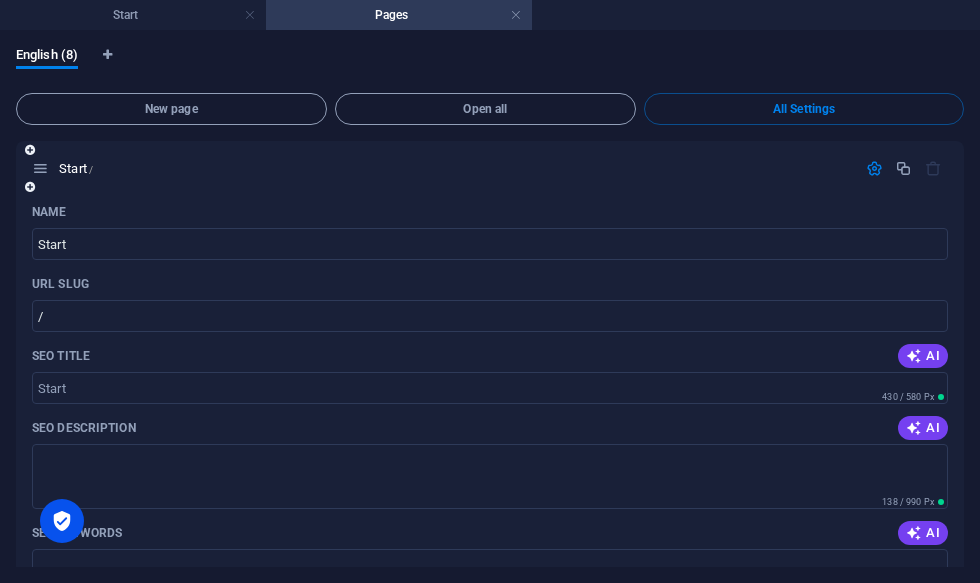 scroll, scrollTop: 0, scrollLeft: 0, axis: both 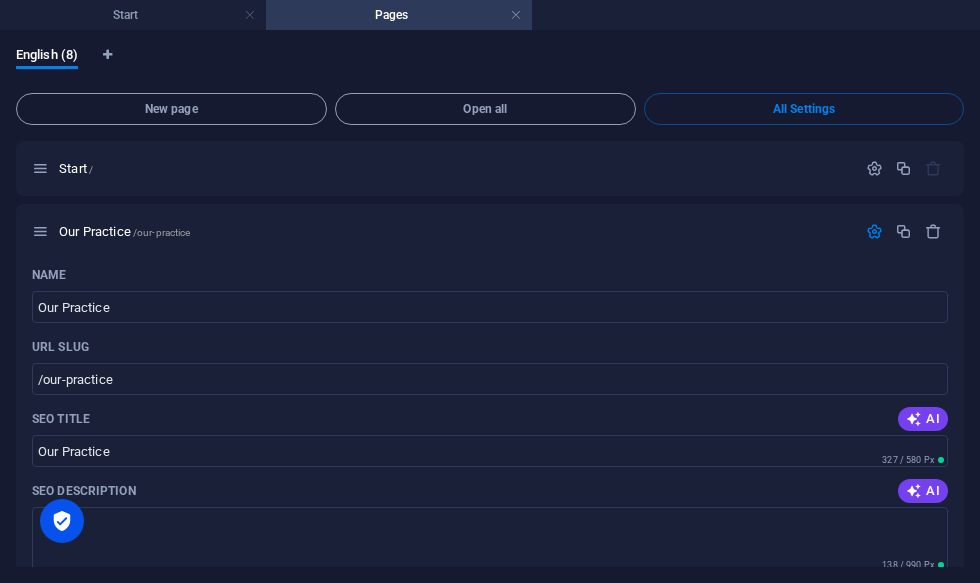 click at bounding box center [516, 15] 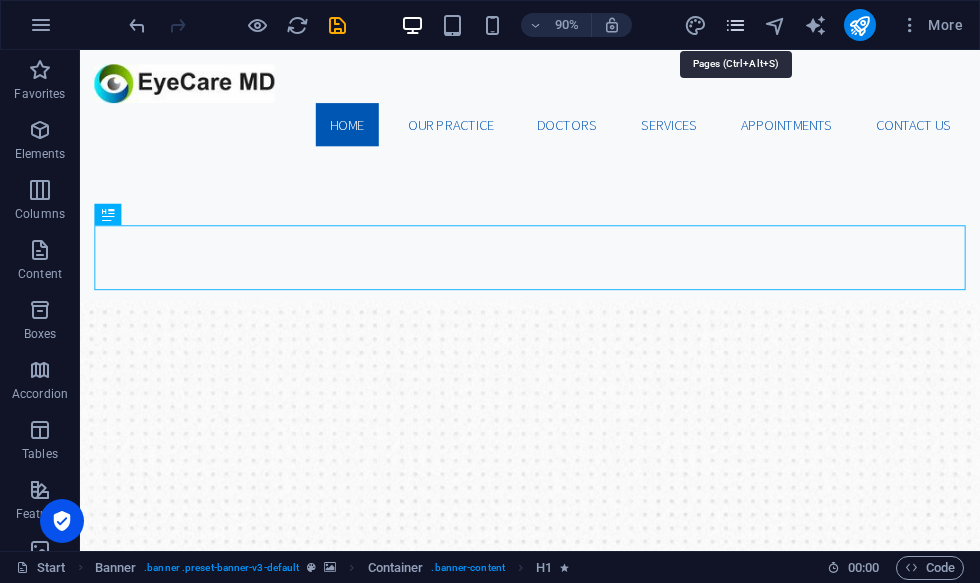 click at bounding box center (735, 25) 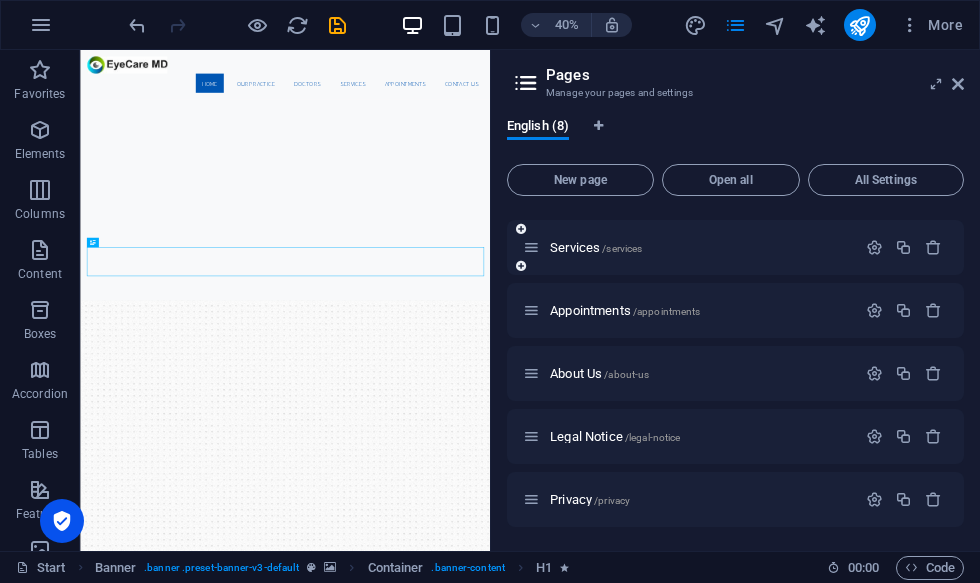 scroll, scrollTop: 181, scrollLeft: 0, axis: vertical 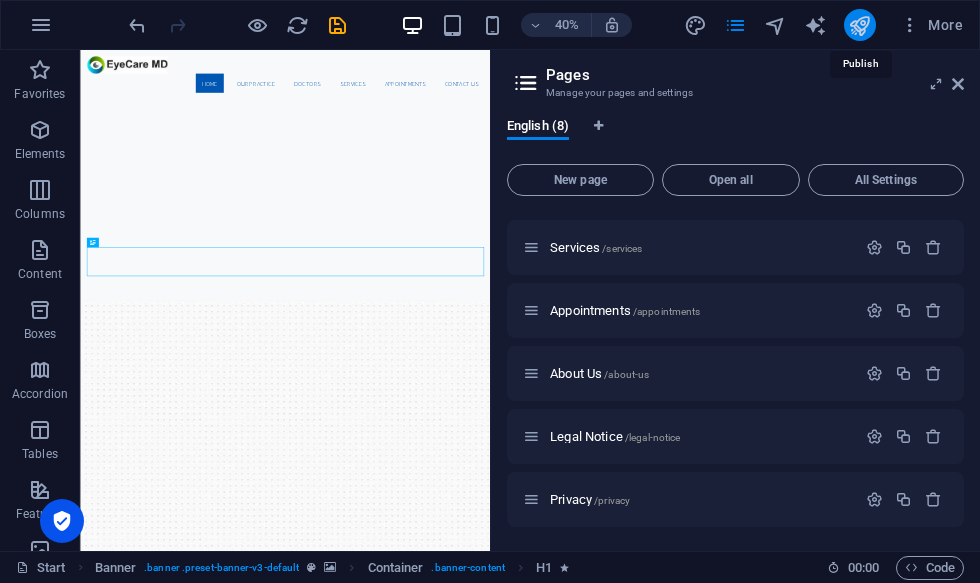 click at bounding box center [859, 25] 